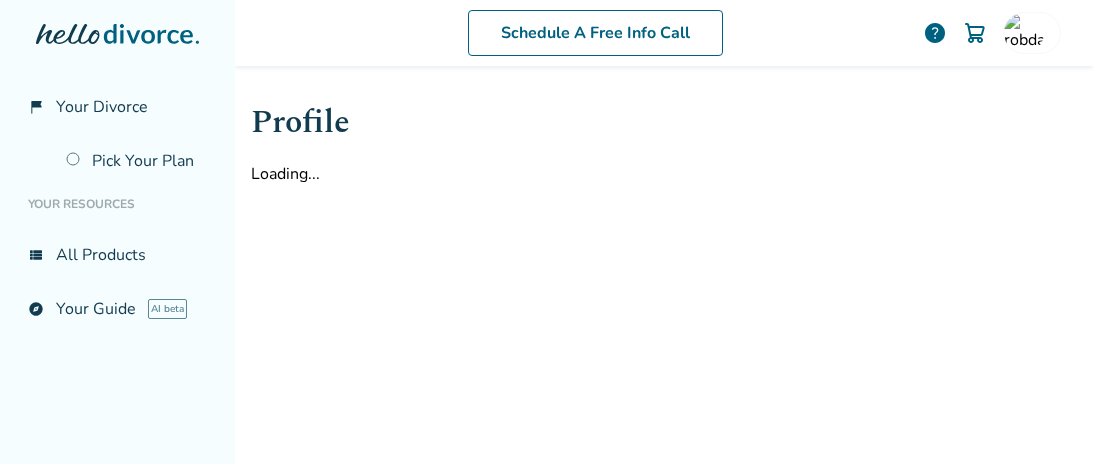 scroll, scrollTop: 0, scrollLeft: 0, axis: both 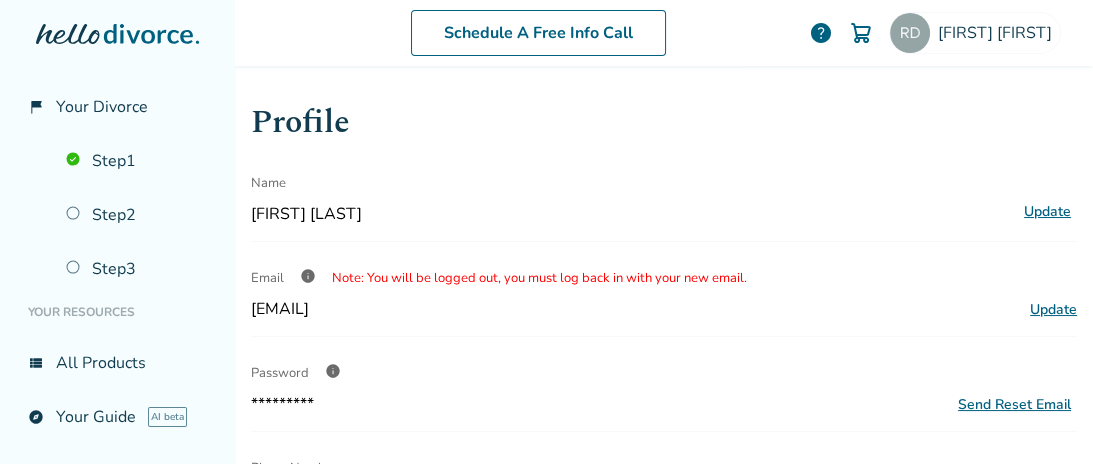 click on "********* Send Reset Email" at bounding box center (664, 404) 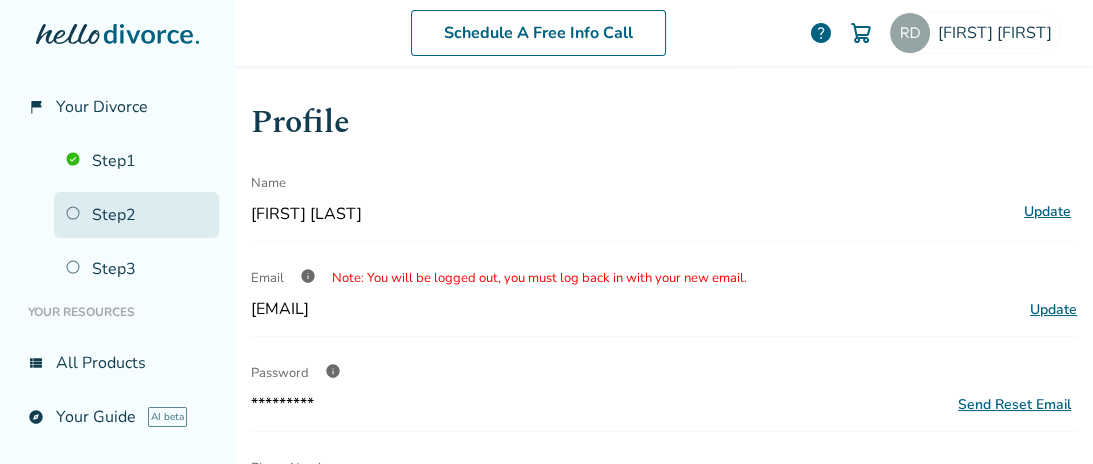 click on "Step  2" at bounding box center [136, 215] 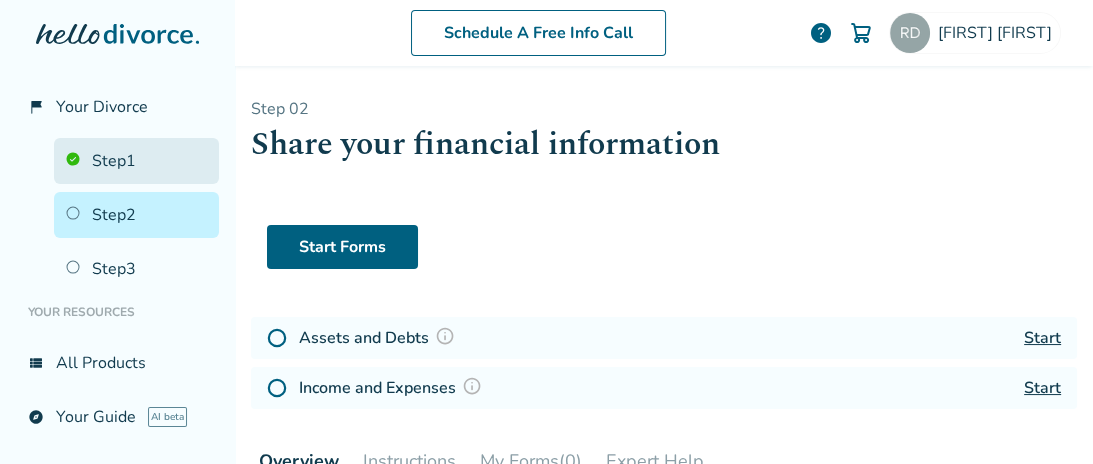 click on "Step  1" at bounding box center [136, 161] 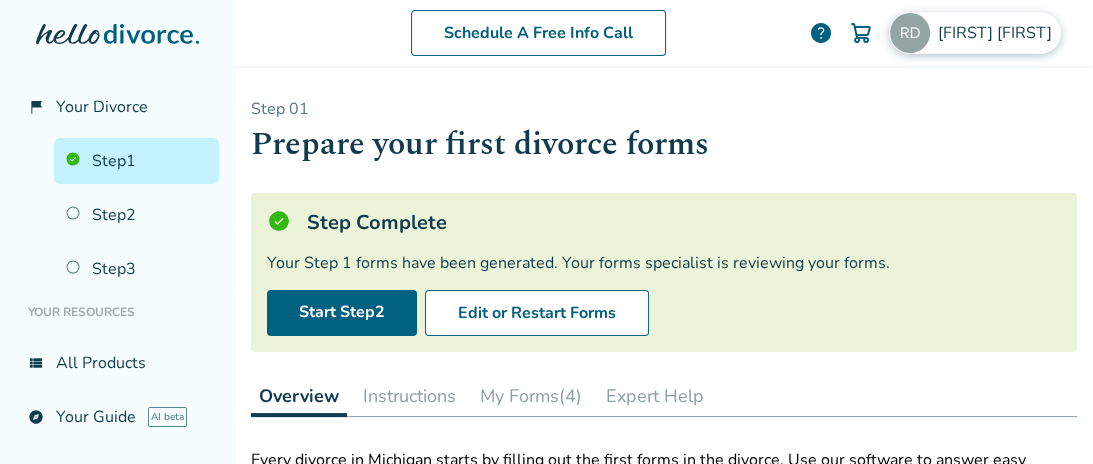 click on "Robert   David" at bounding box center [999, 33] 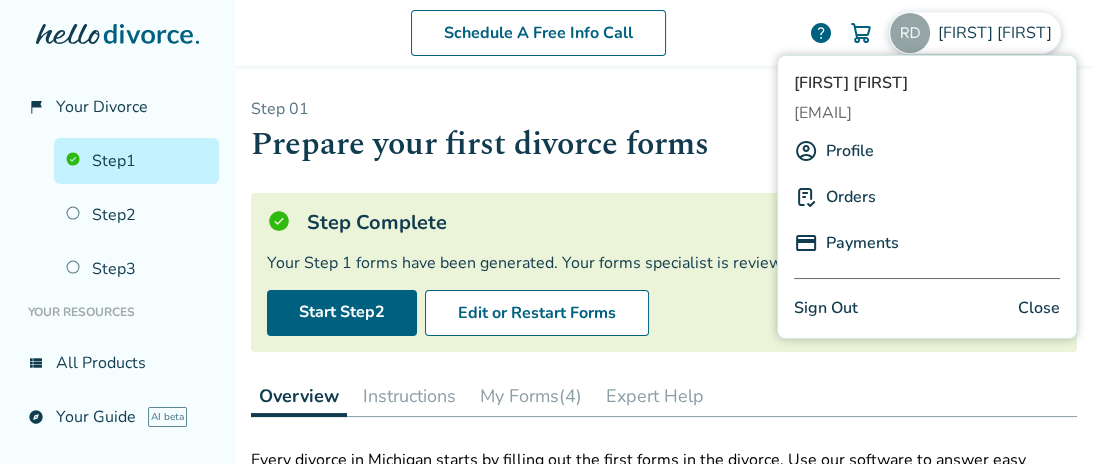 click on "Orders" at bounding box center [851, 197] 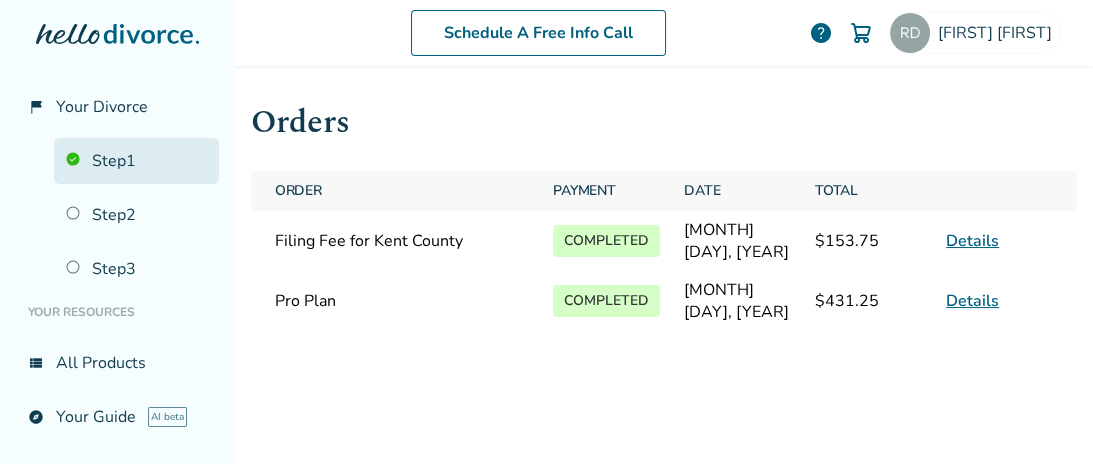 click on "Step  1" at bounding box center (136, 161) 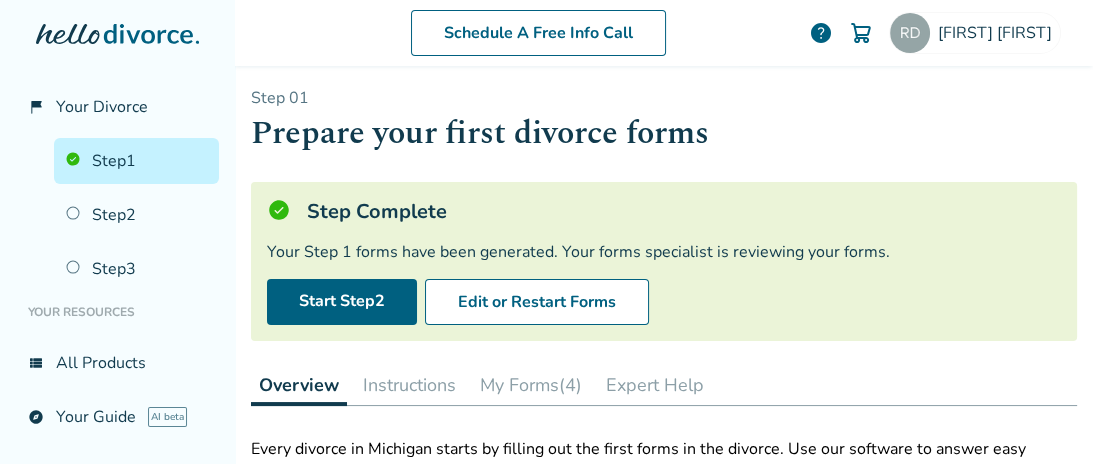 scroll, scrollTop: 0, scrollLeft: 0, axis: both 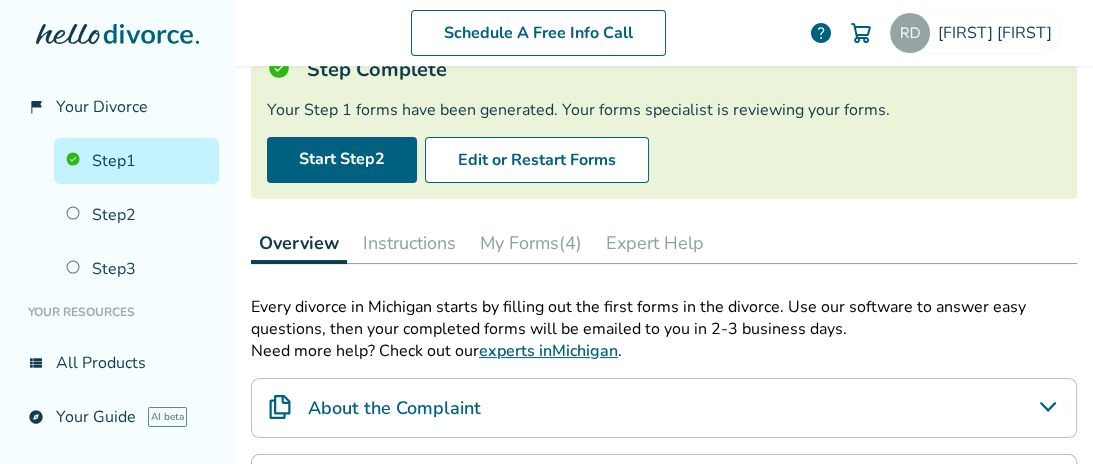 click on "Instructions" at bounding box center [409, 243] 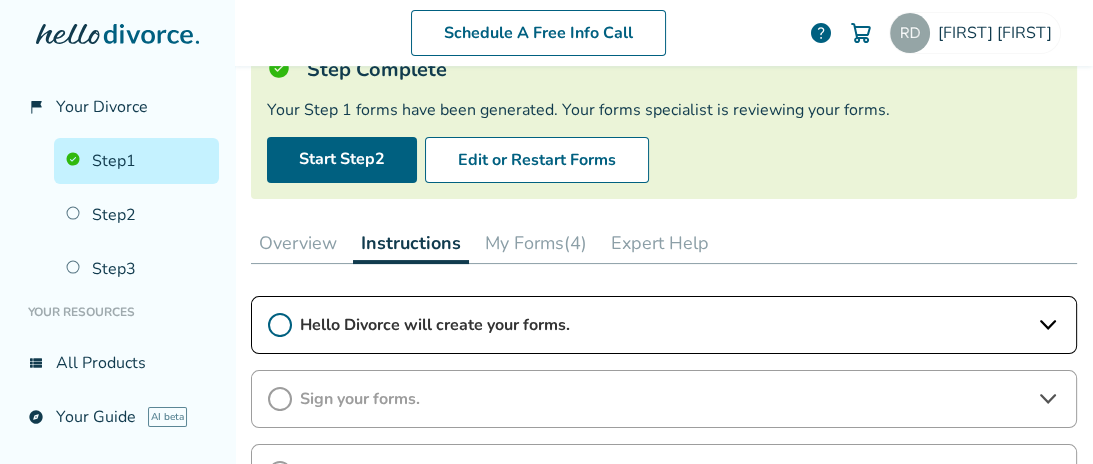 click on "My Forms  (4)" at bounding box center [536, 243] 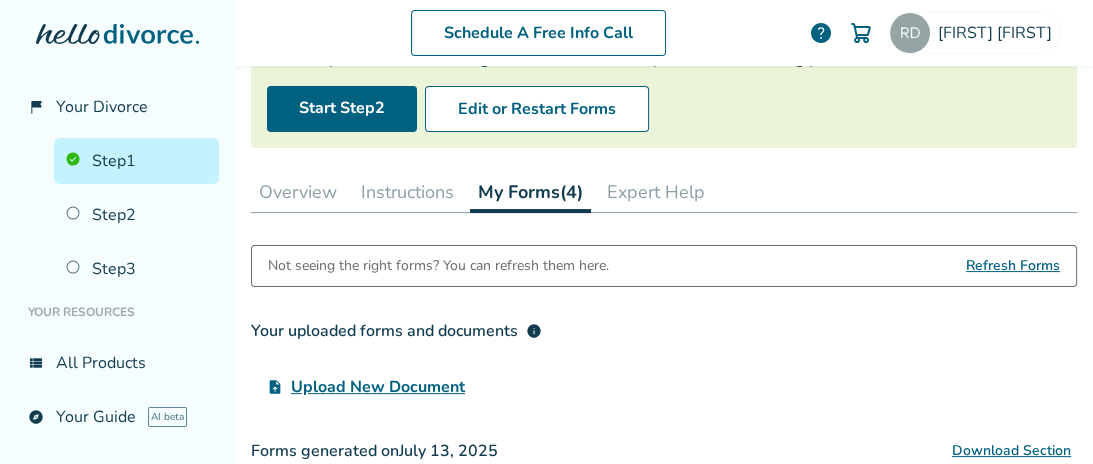 scroll, scrollTop: 164, scrollLeft: 0, axis: vertical 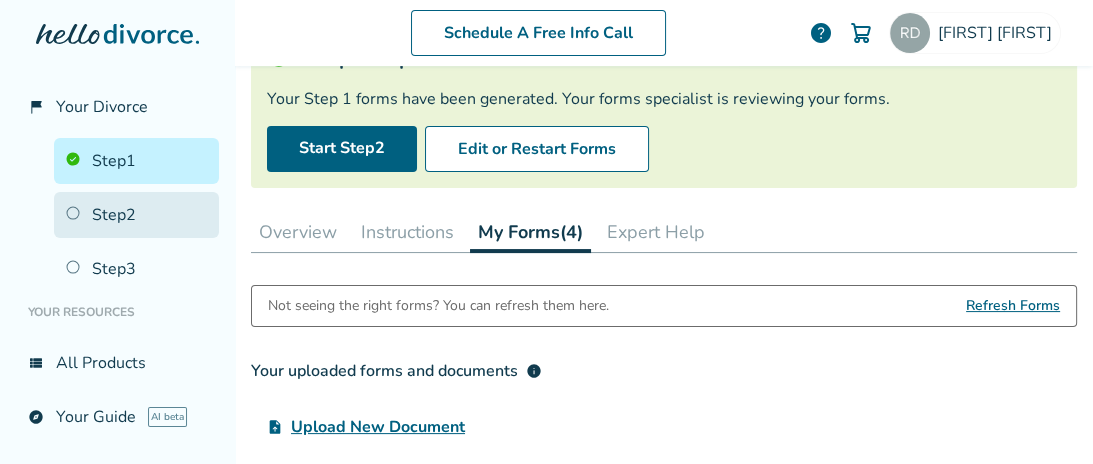 click on "Step  2" at bounding box center (136, 215) 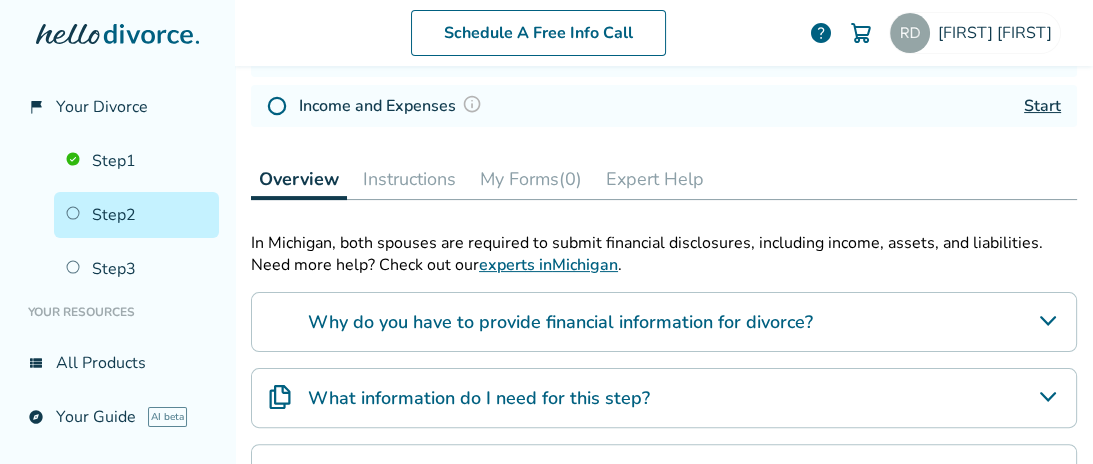 scroll, scrollTop: 288, scrollLeft: 0, axis: vertical 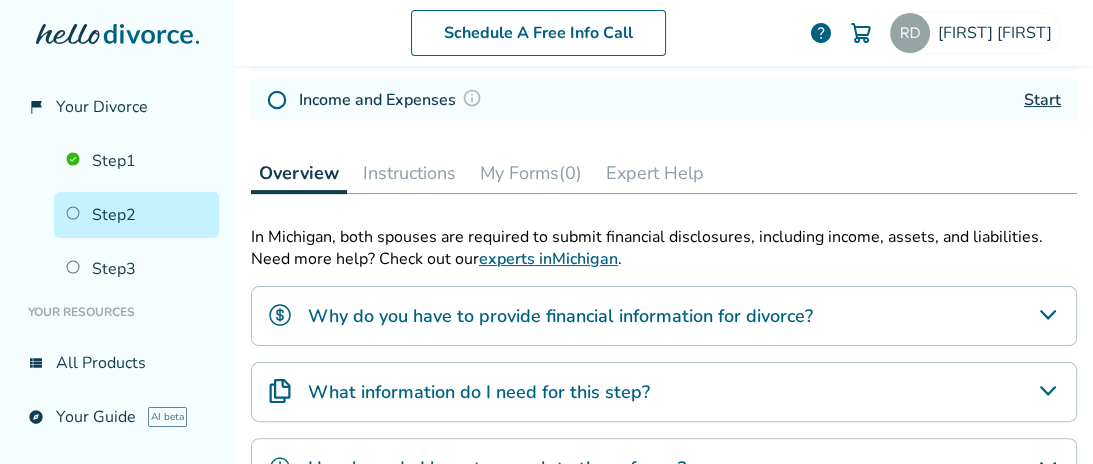click on "Instructions" at bounding box center (409, 173) 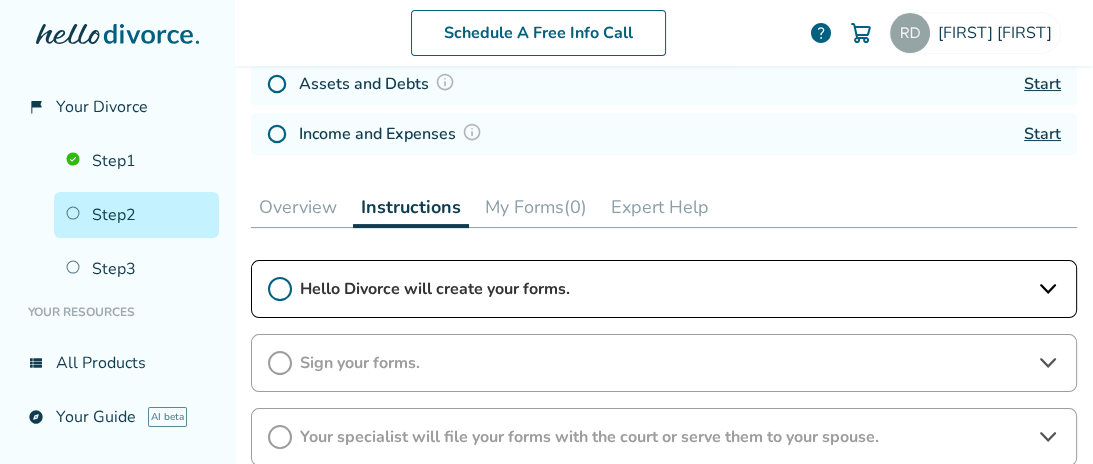 scroll, scrollTop: 252, scrollLeft: 0, axis: vertical 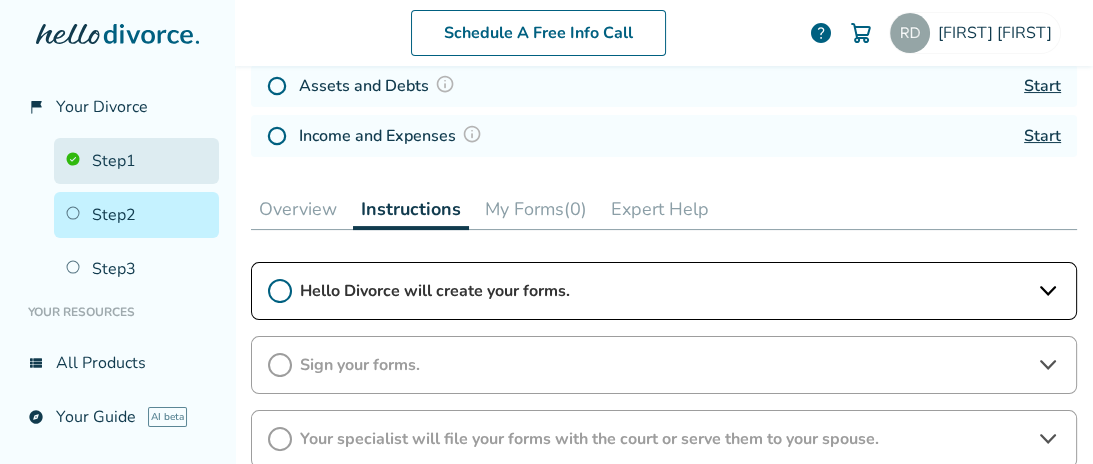 click on "Step  1" at bounding box center (136, 161) 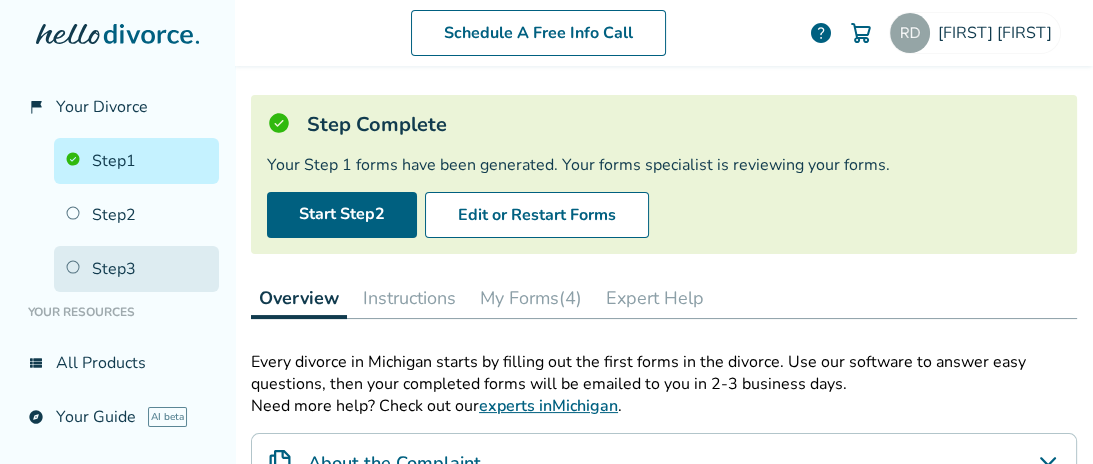 click on "Step  3" at bounding box center [136, 269] 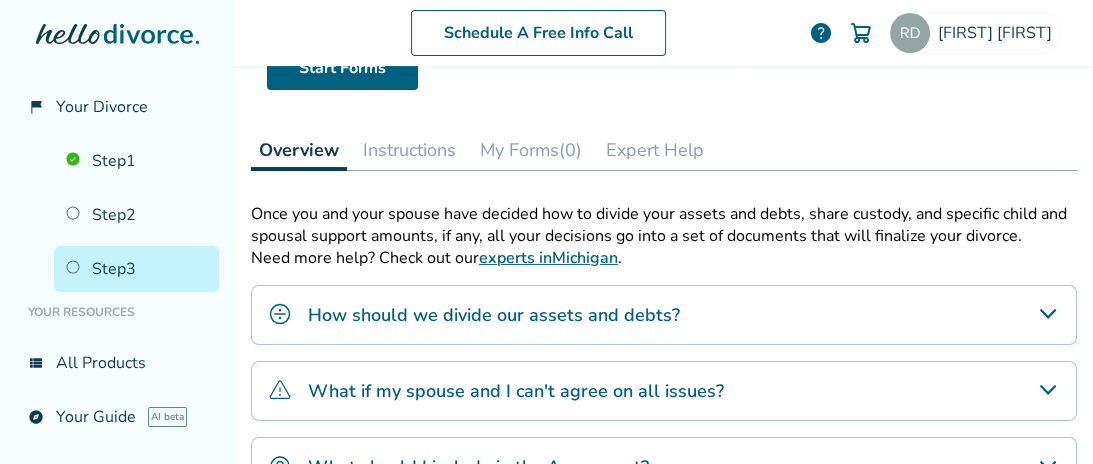 scroll, scrollTop: 209, scrollLeft: 0, axis: vertical 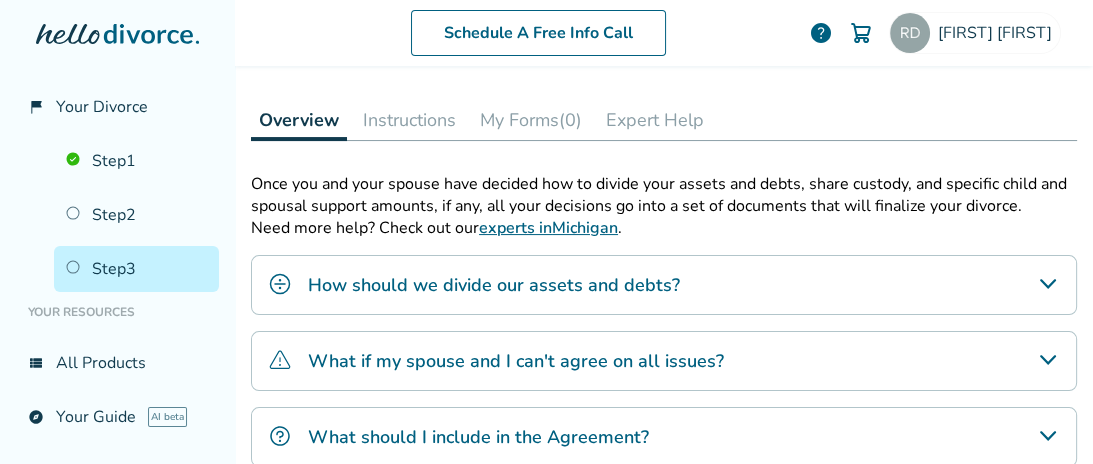 click 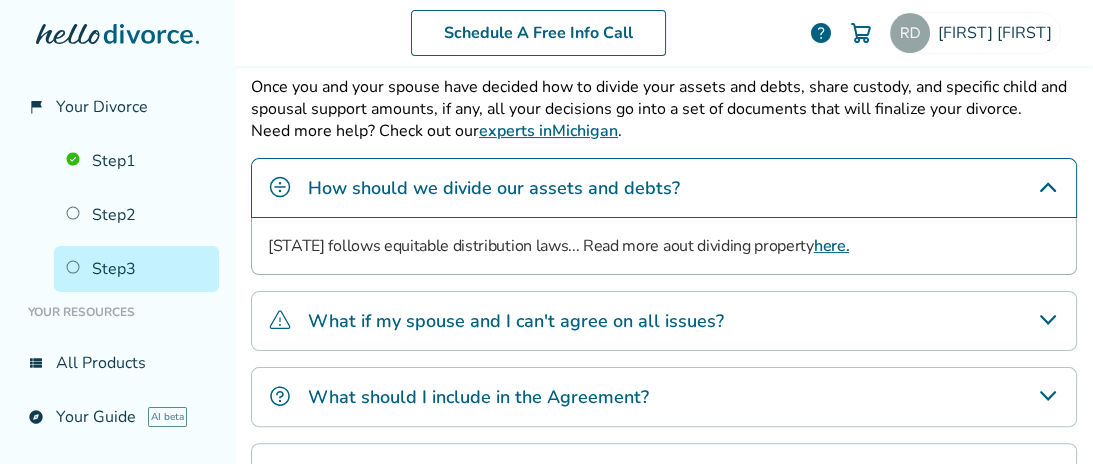scroll, scrollTop: 342, scrollLeft: 0, axis: vertical 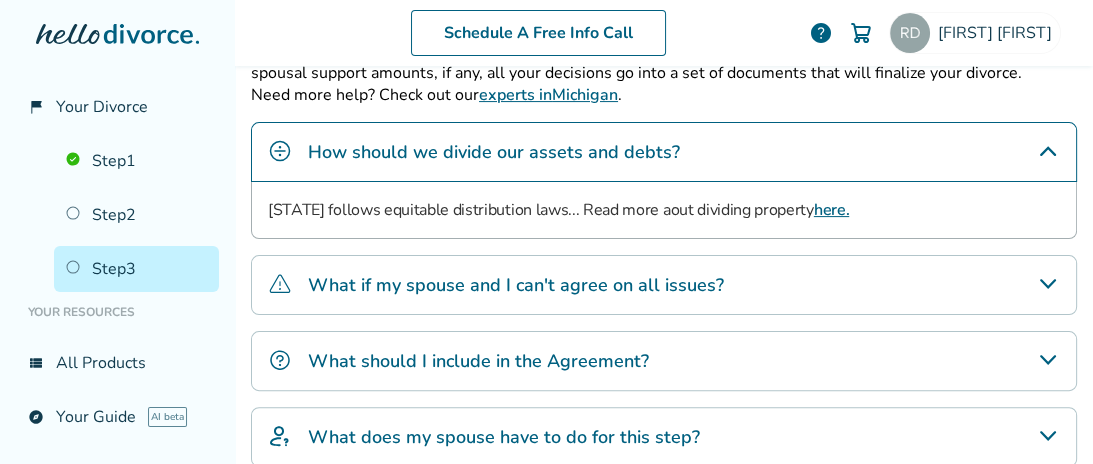 click 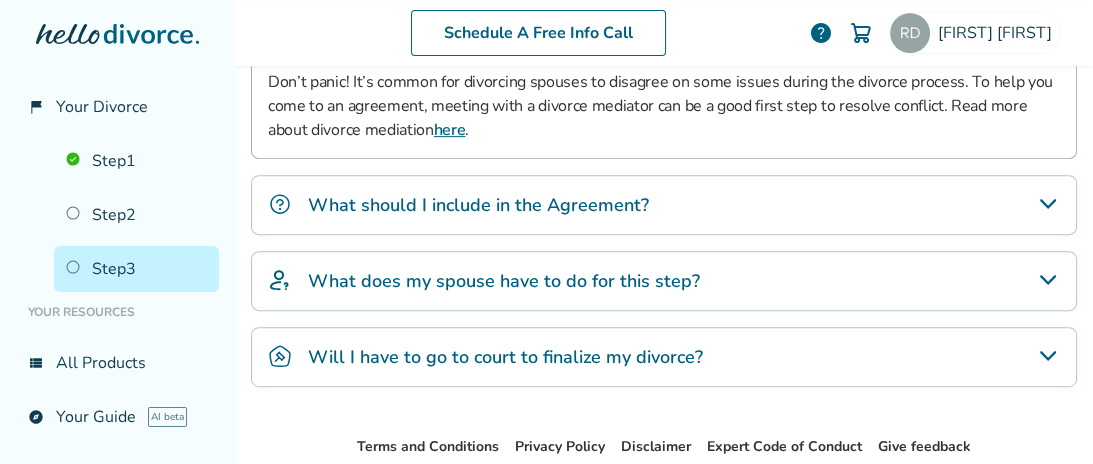 scroll, scrollTop: 650, scrollLeft: 0, axis: vertical 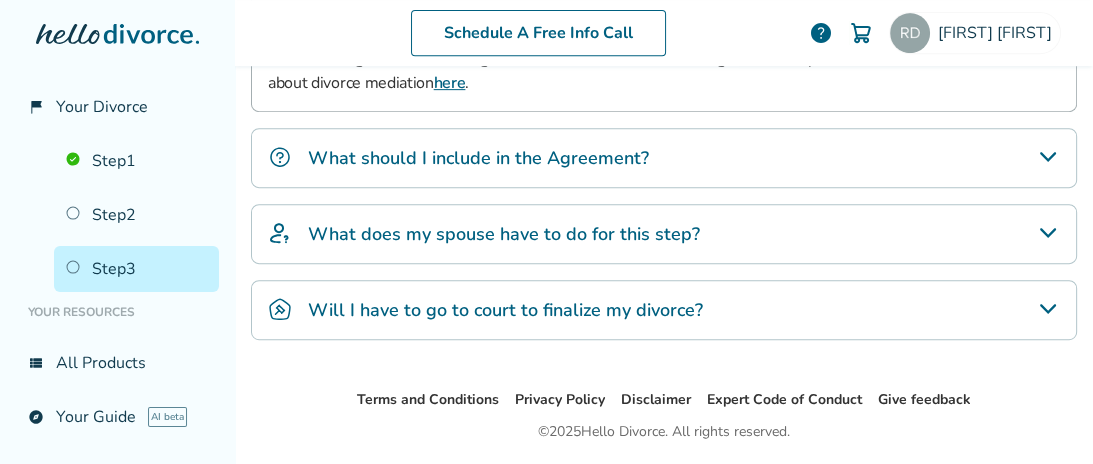 click 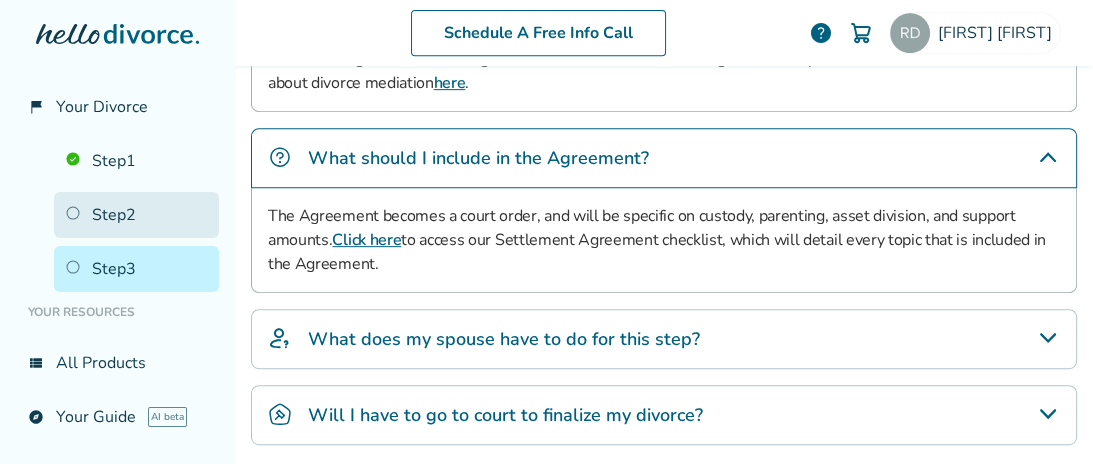 click on "Step  2" at bounding box center [136, 215] 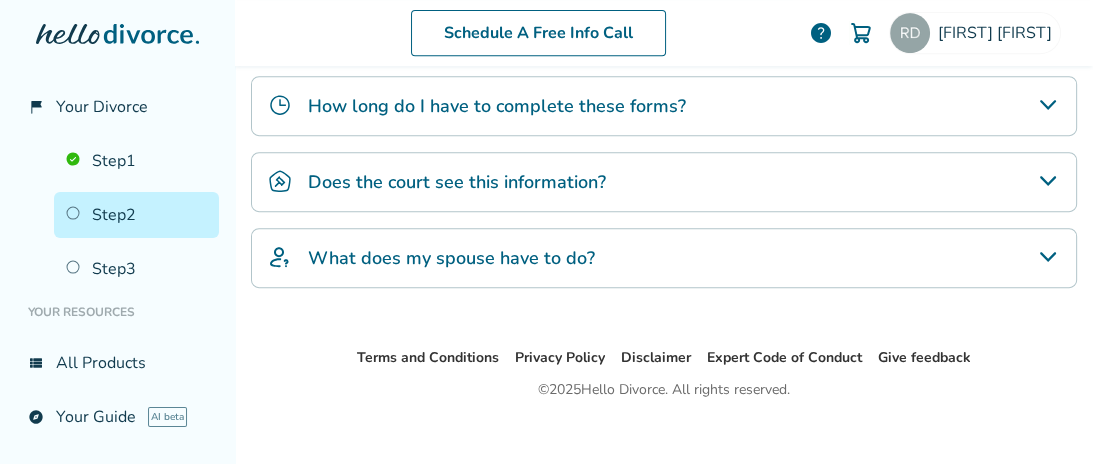 scroll, scrollTop: 98, scrollLeft: 0, axis: vertical 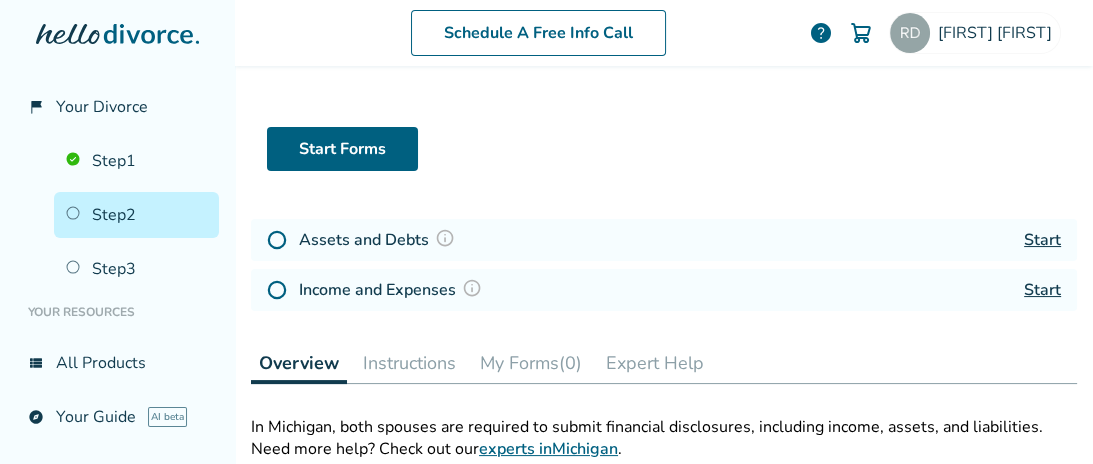 click on "Start" at bounding box center (1042, 290) 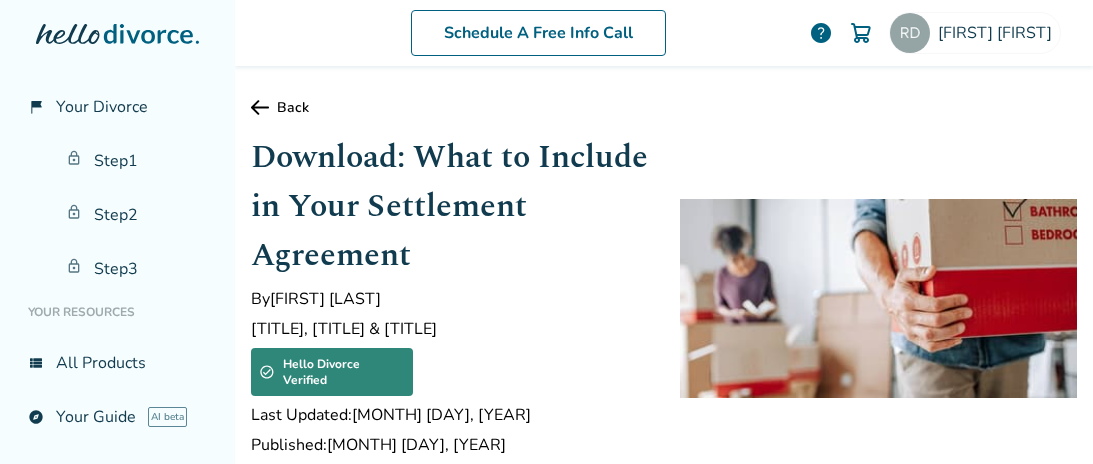 scroll, scrollTop: 0, scrollLeft: 0, axis: both 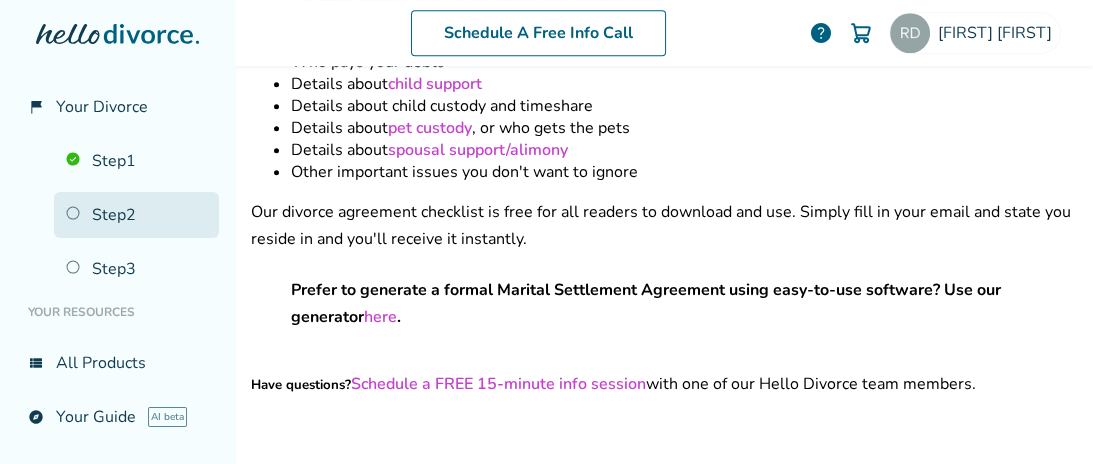 click on "Step  2" at bounding box center [136, 215] 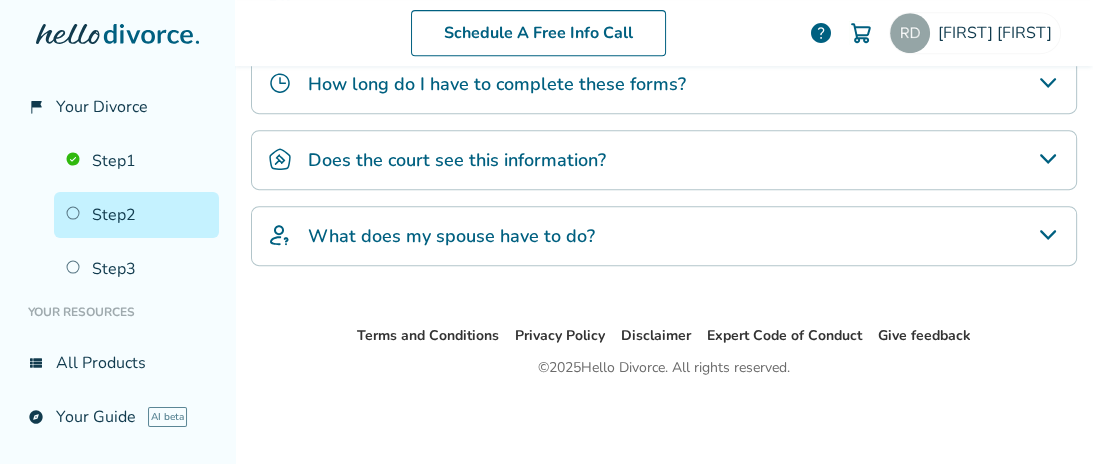 scroll, scrollTop: 98, scrollLeft: 0, axis: vertical 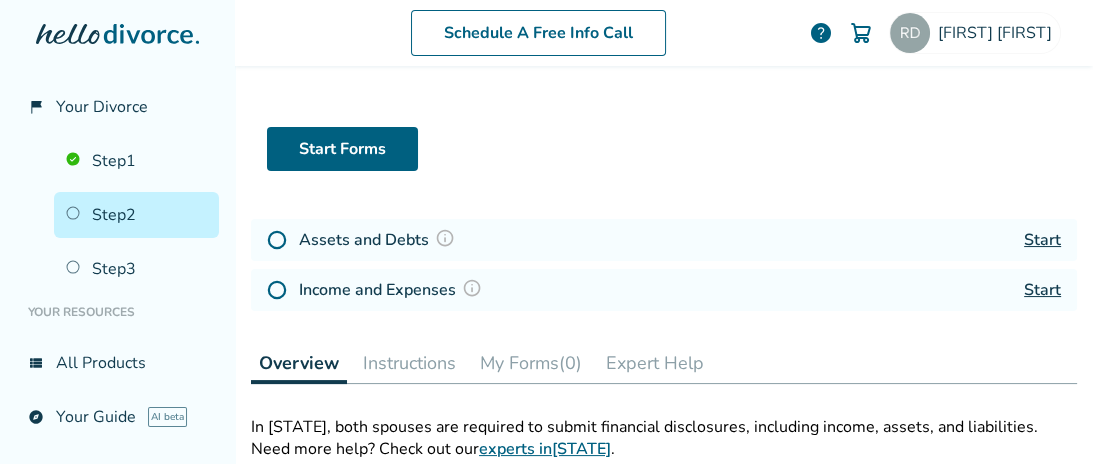click on "Start" at bounding box center (1042, 240) 